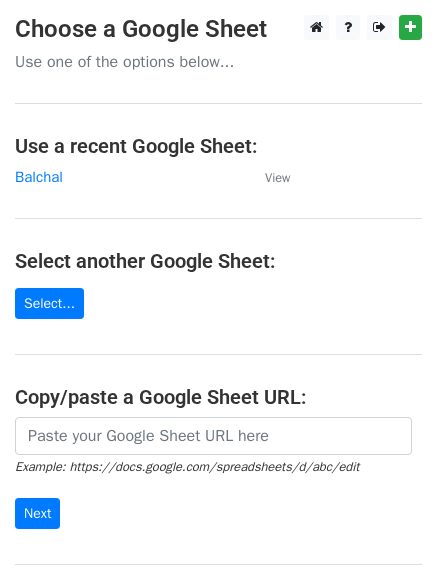 scroll, scrollTop: 0, scrollLeft: 0, axis: both 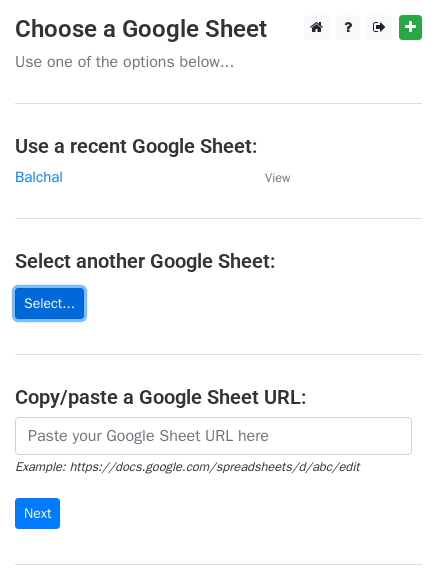 click on "Select..." at bounding box center (49, 303) 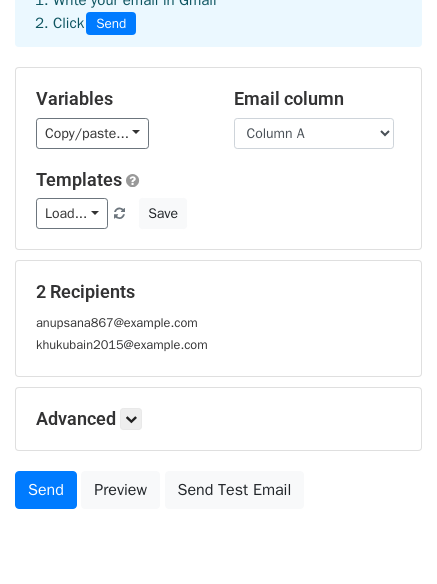 scroll, scrollTop: 200, scrollLeft: 0, axis: vertical 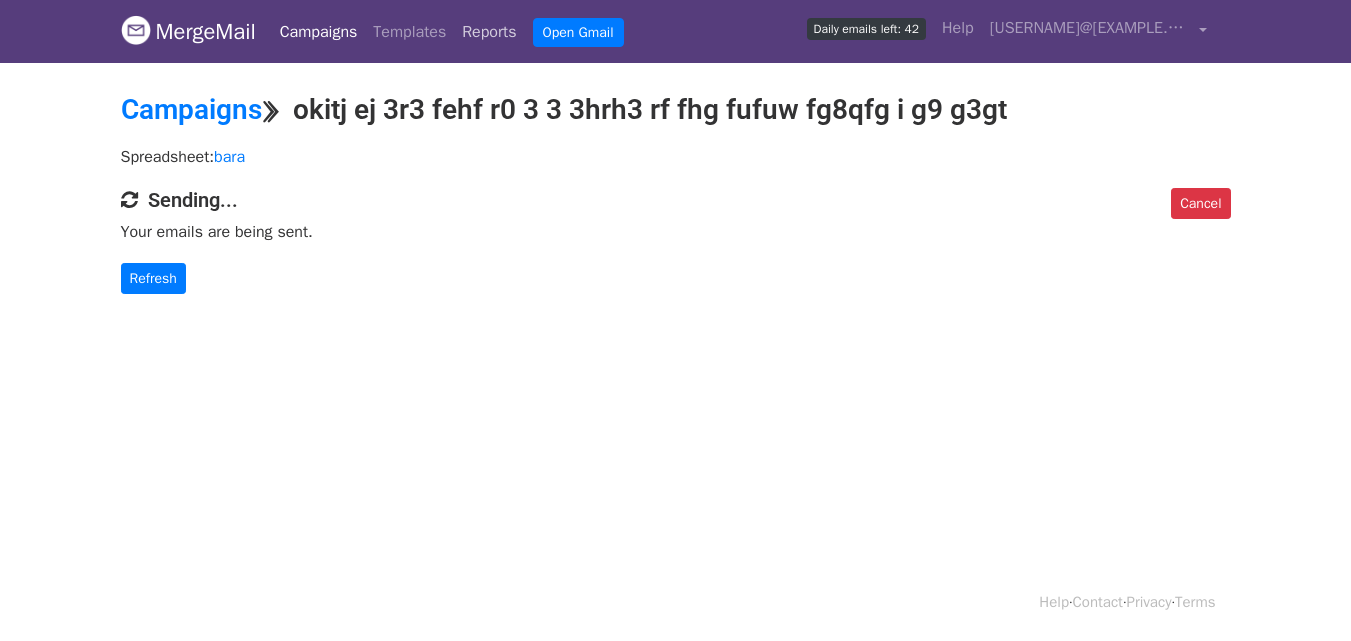 click on "Reports" at bounding box center [489, 32] 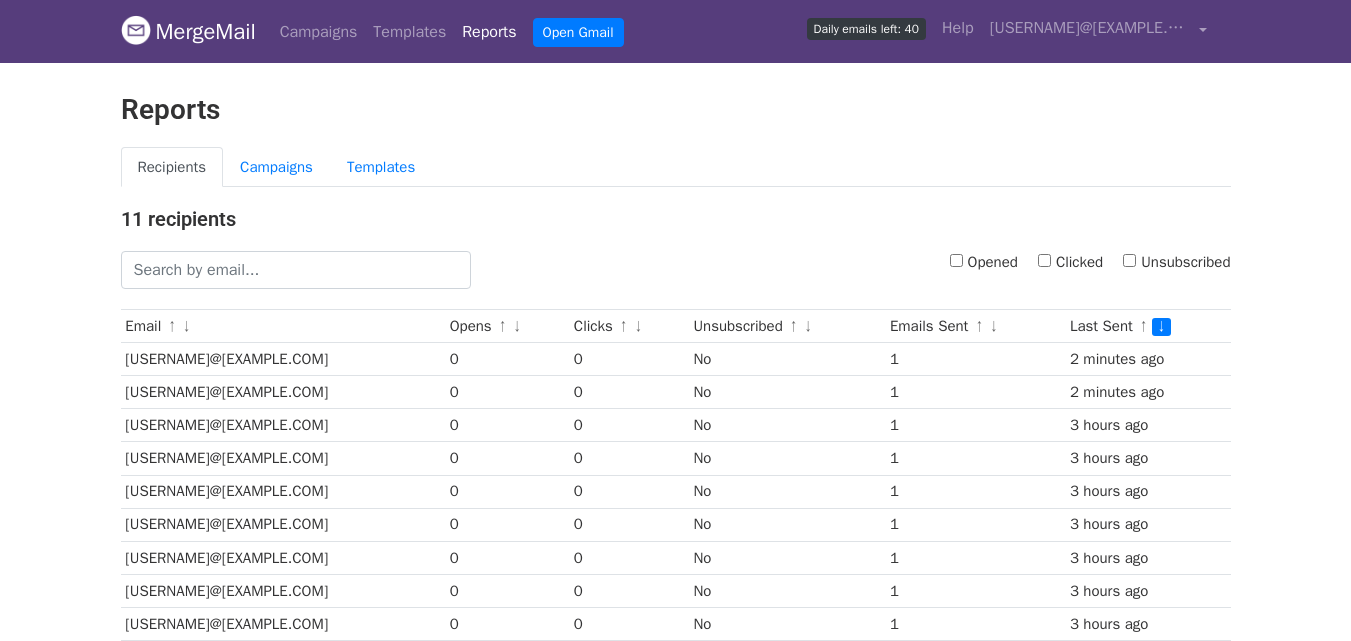 scroll, scrollTop: 0, scrollLeft: 0, axis: both 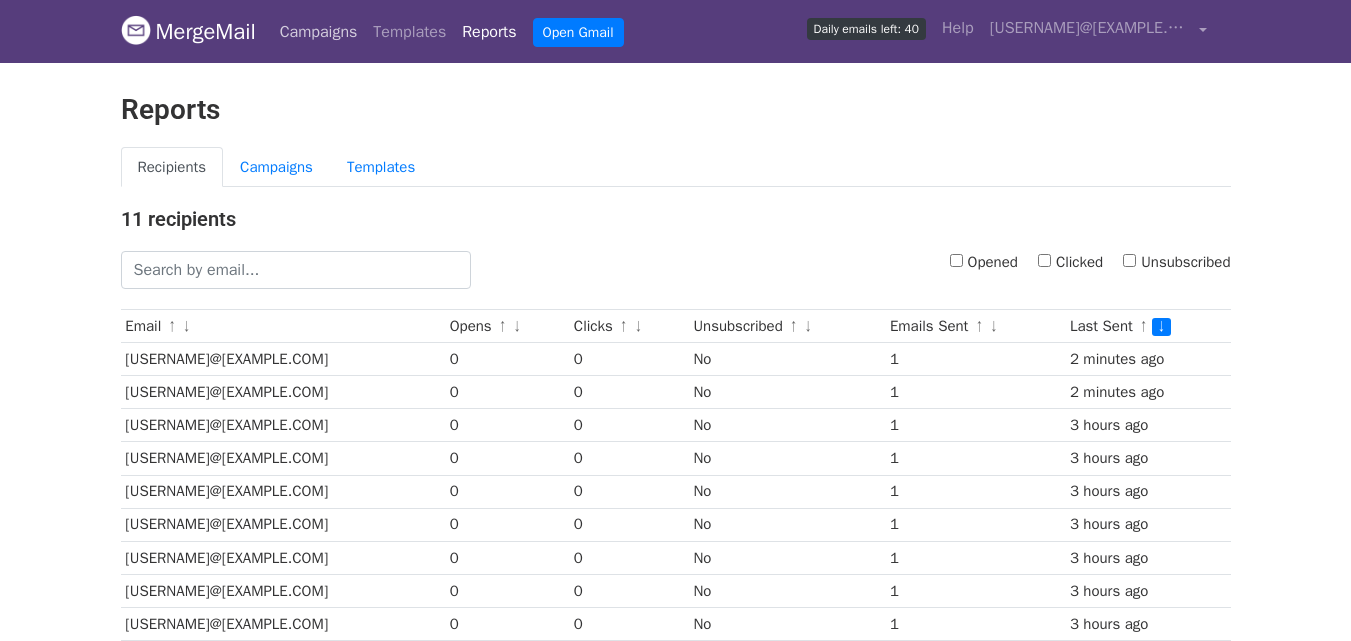 click on "Campaigns" at bounding box center (319, 32) 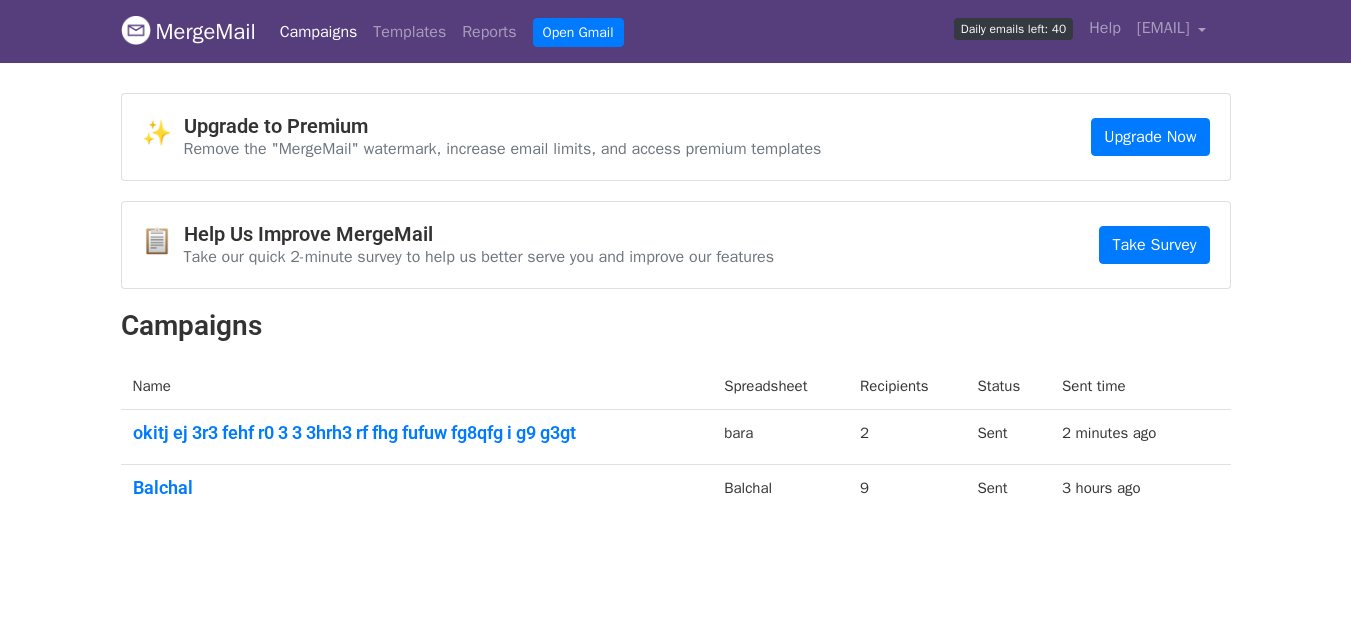 scroll, scrollTop: 0, scrollLeft: 0, axis: both 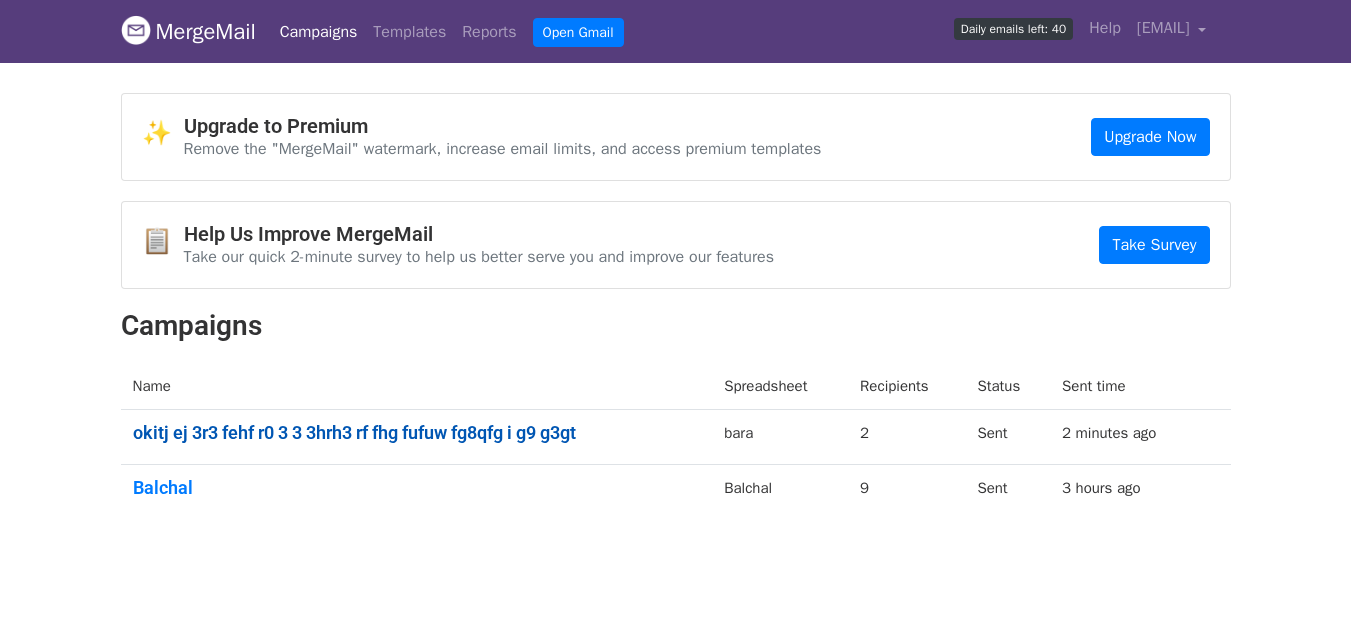 click on "okitj ej 3r3 fehf r0 3 3 3hrh3 rf fhg fufuw fg8qfg i g9 g3gt" at bounding box center (417, 433) 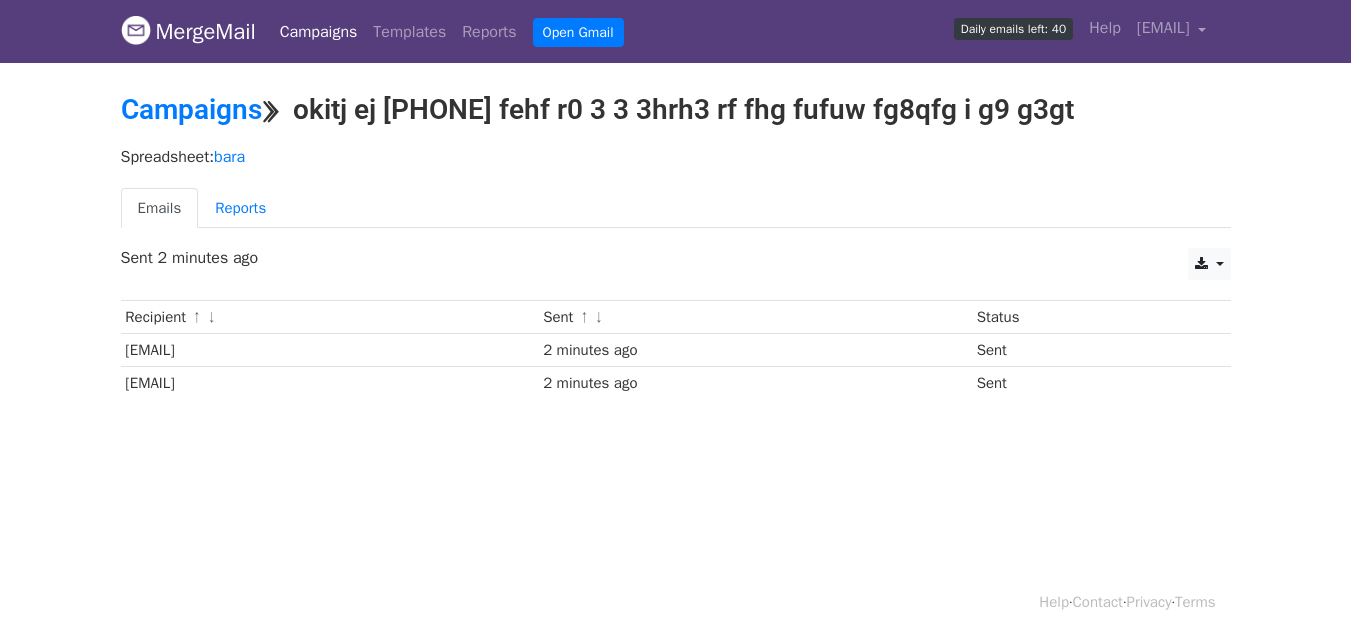 scroll, scrollTop: 0, scrollLeft: 0, axis: both 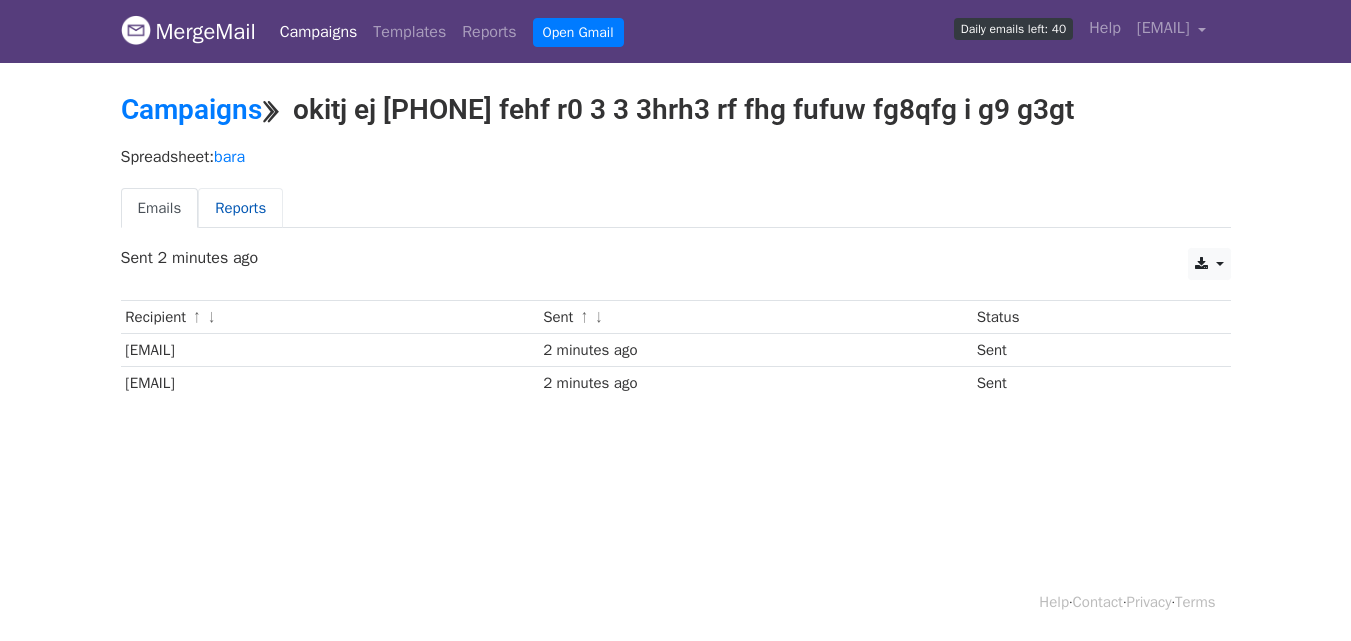 click on "Reports" at bounding box center (240, 208) 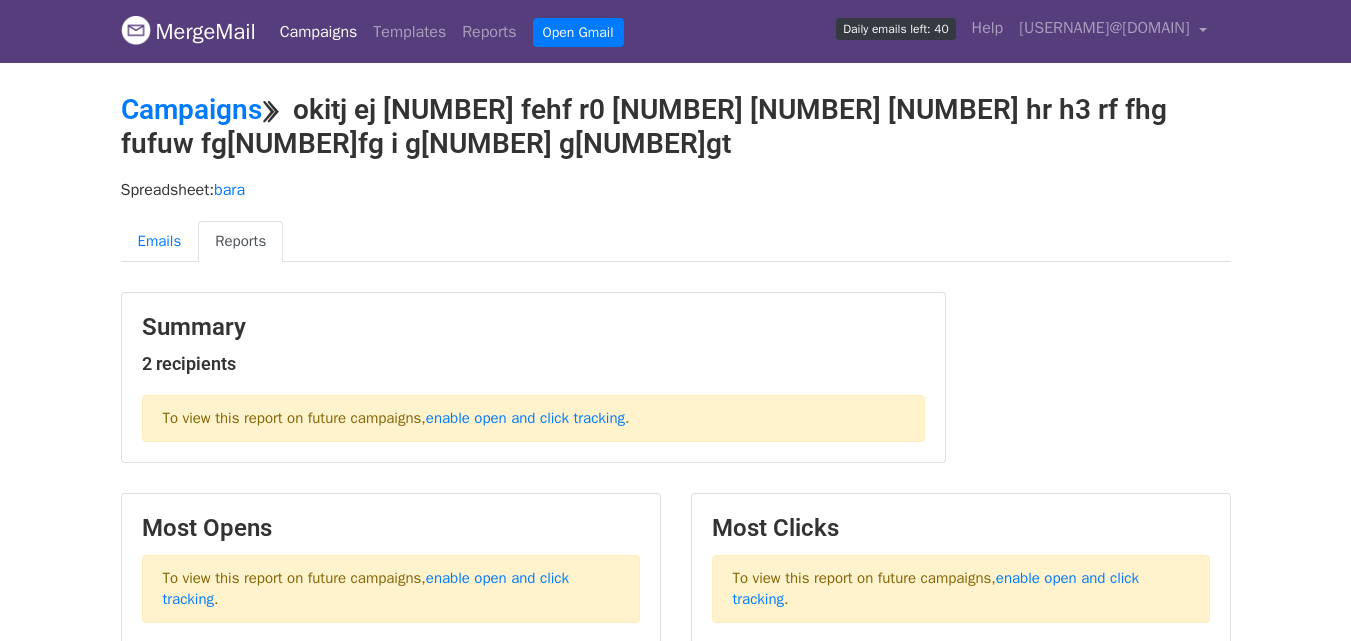 scroll, scrollTop: 0, scrollLeft: 0, axis: both 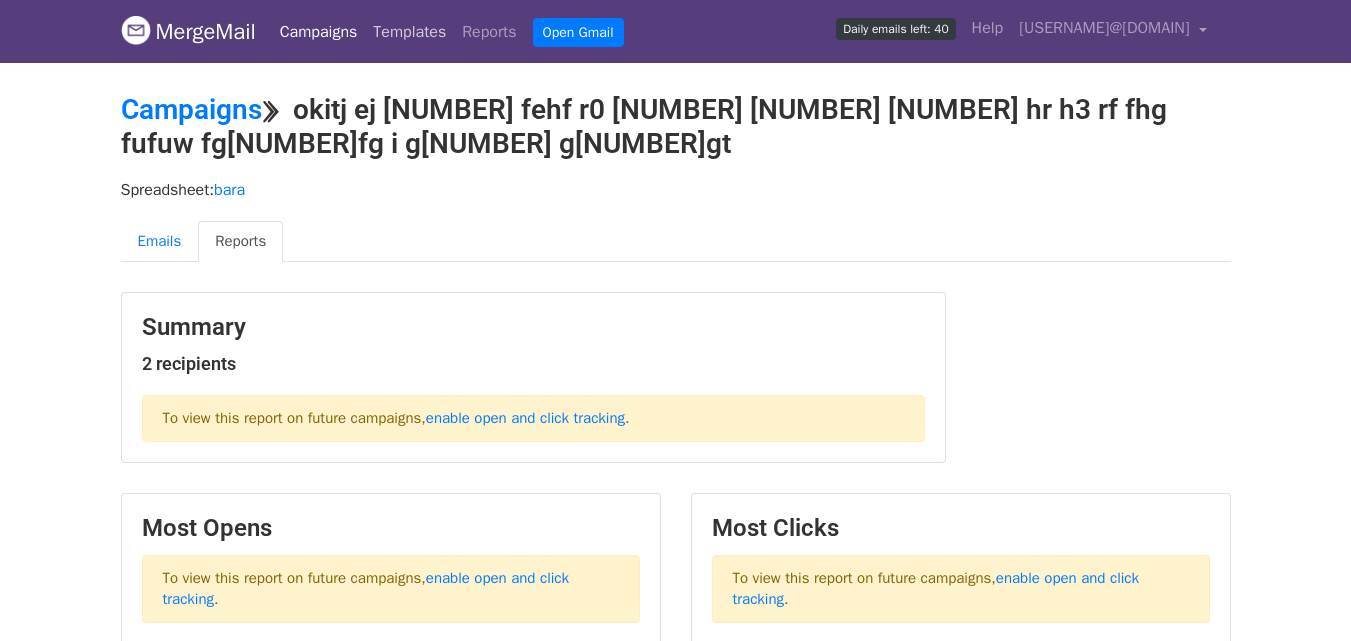 click on "Templates" at bounding box center [409, 32] 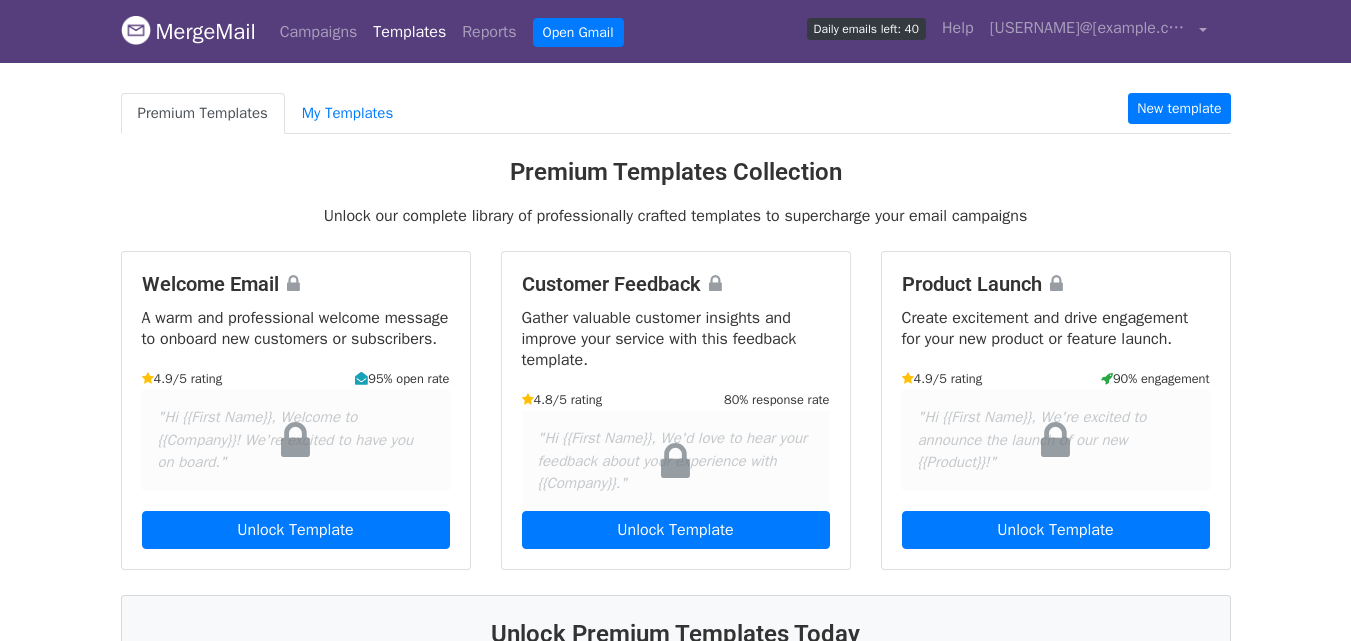 scroll, scrollTop: 0, scrollLeft: 0, axis: both 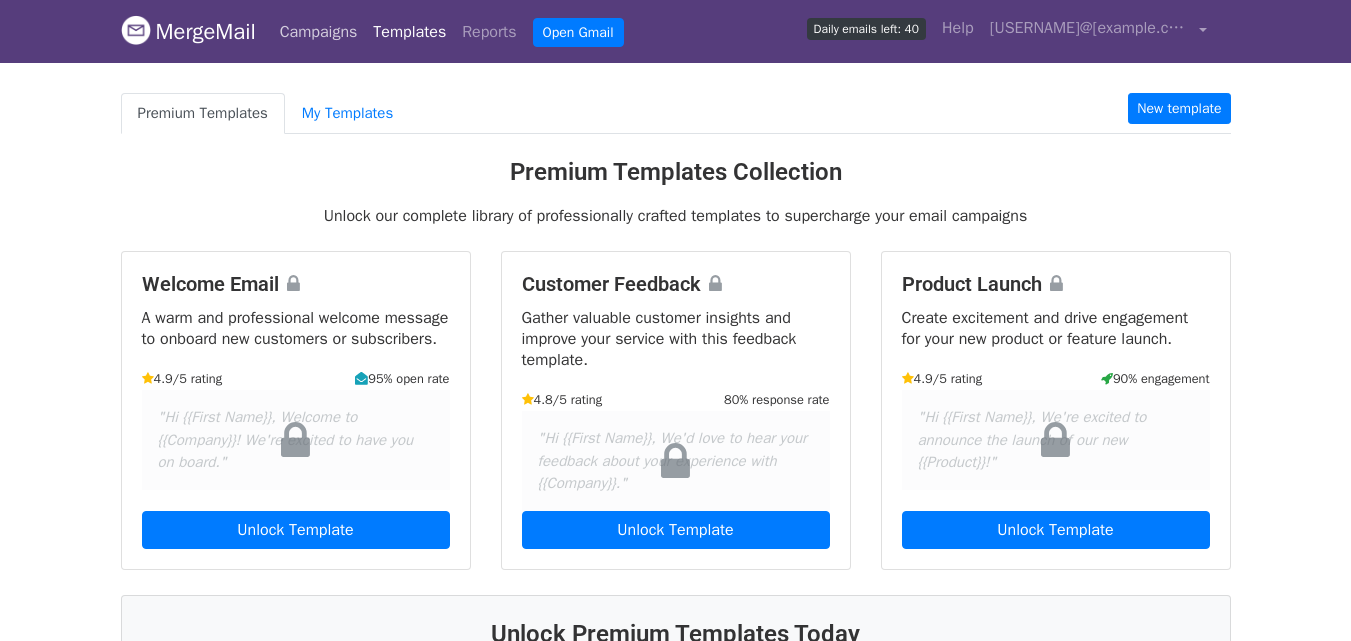 click on "Campaigns" at bounding box center (319, 32) 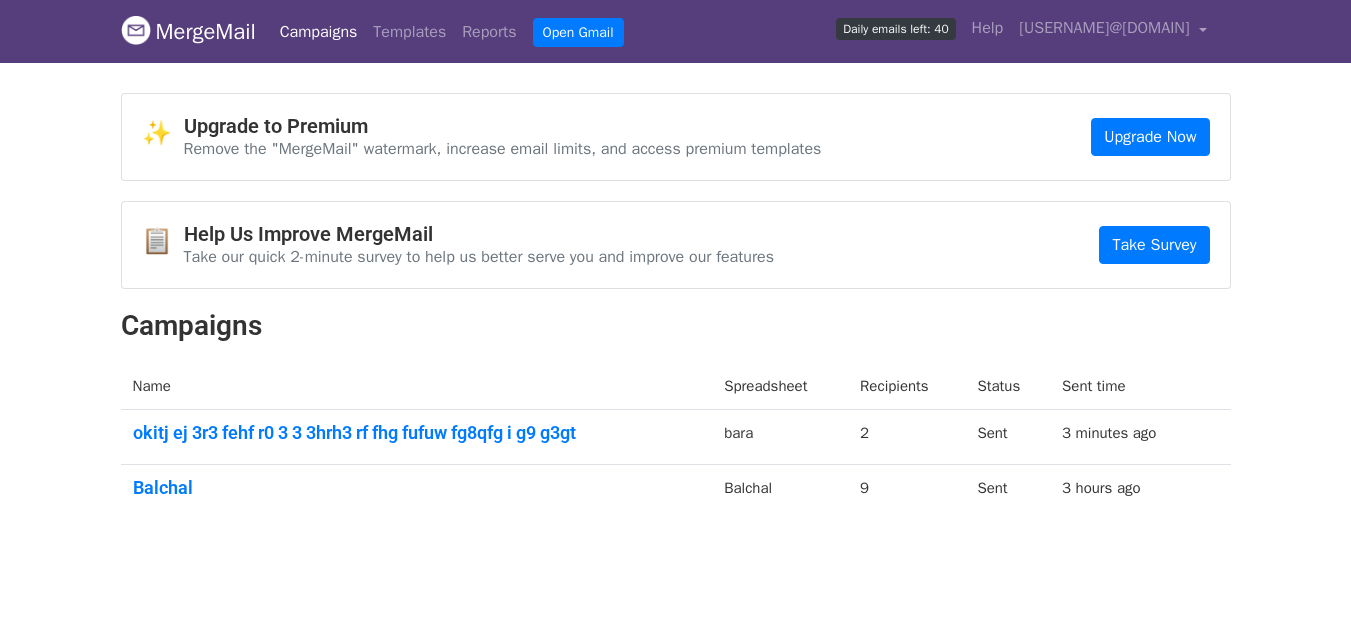 scroll, scrollTop: 0, scrollLeft: 0, axis: both 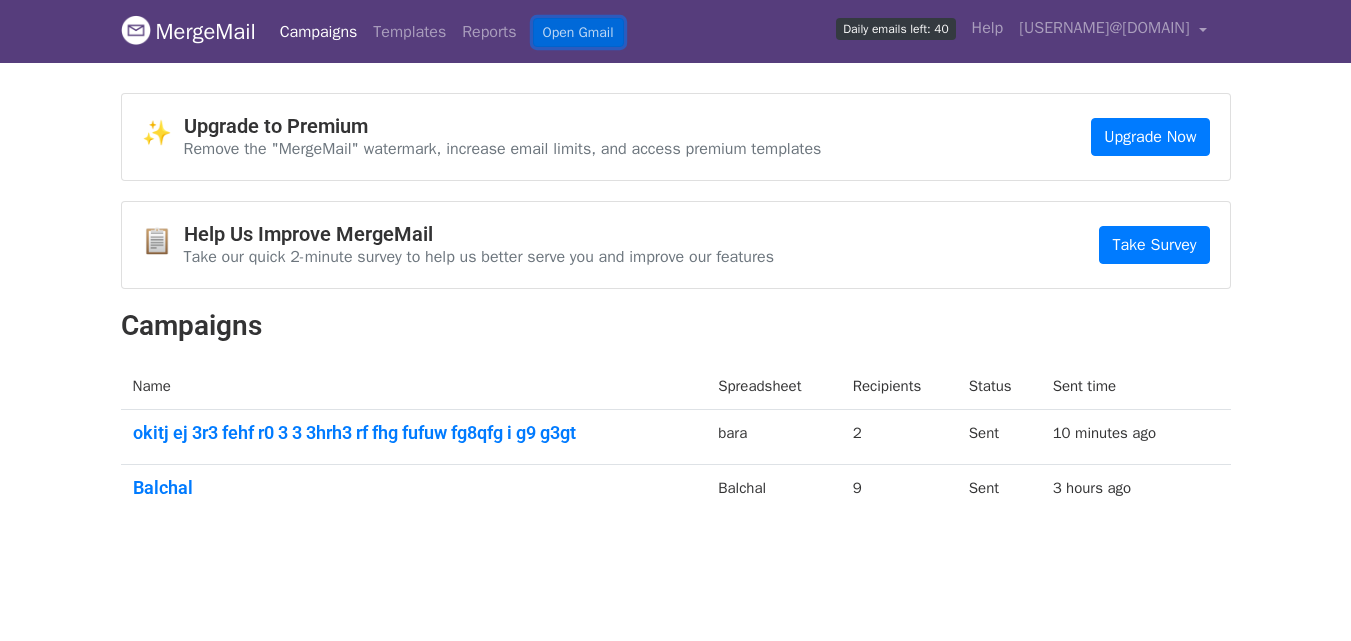 click on "Open Gmail" at bounding box center [578, 32] 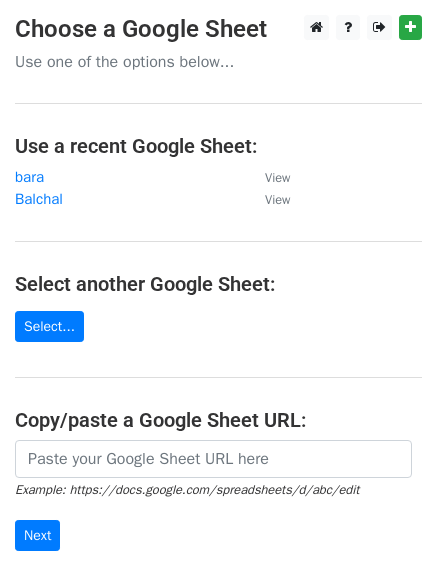 scroll, scrollTop: 0, scrollLeft: 0, axis: both 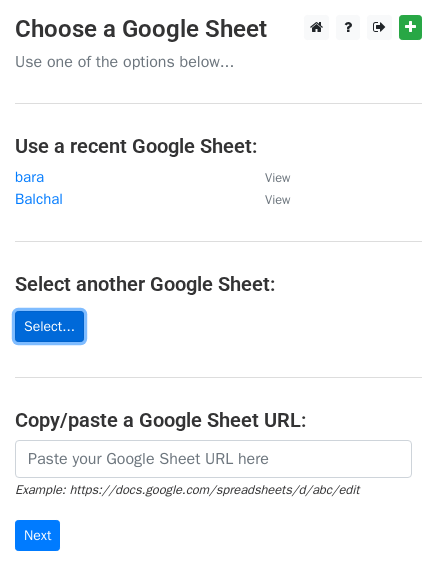 click on "Select..." at bounding box center [49, 326] 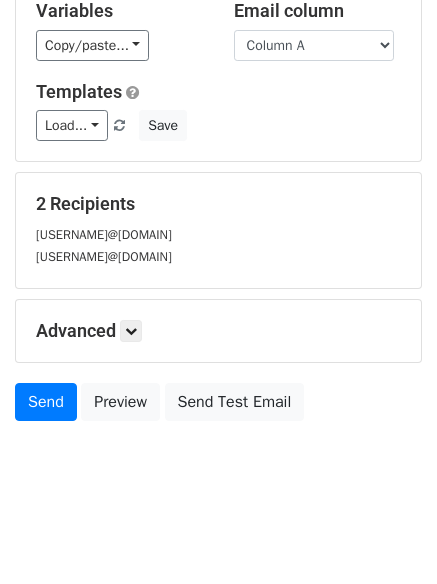 scroll, scrollTop: 214, scrollLeft: 0, axis: vertical 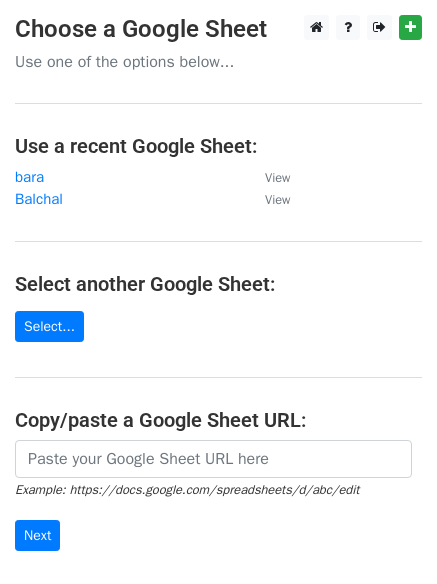 click on "bara" at bounding box center (130, 177) 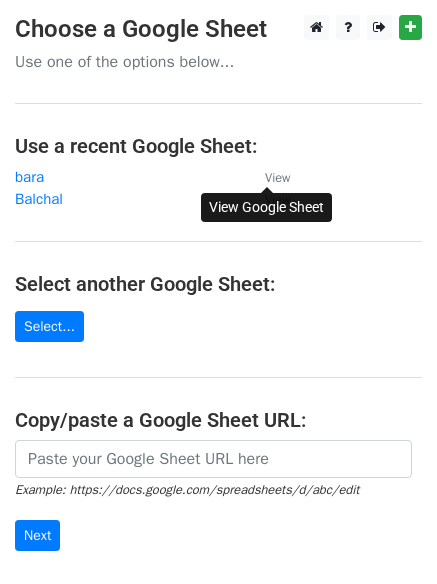 click on "View" at bounding box center [277, 178] 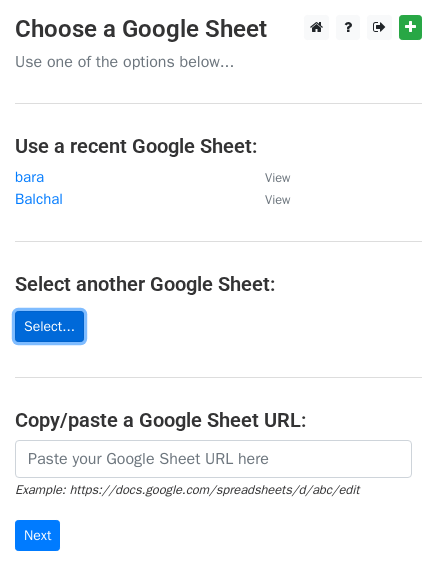 click on "Select..." at bounding box center (49, 326) 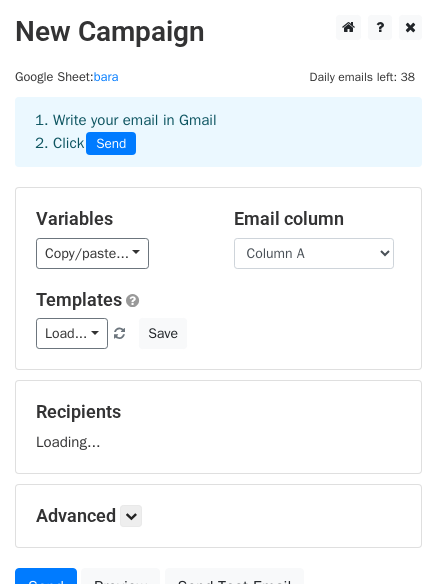 scroll, scrollTop: 0, scrollLeft: 0, axis: both 